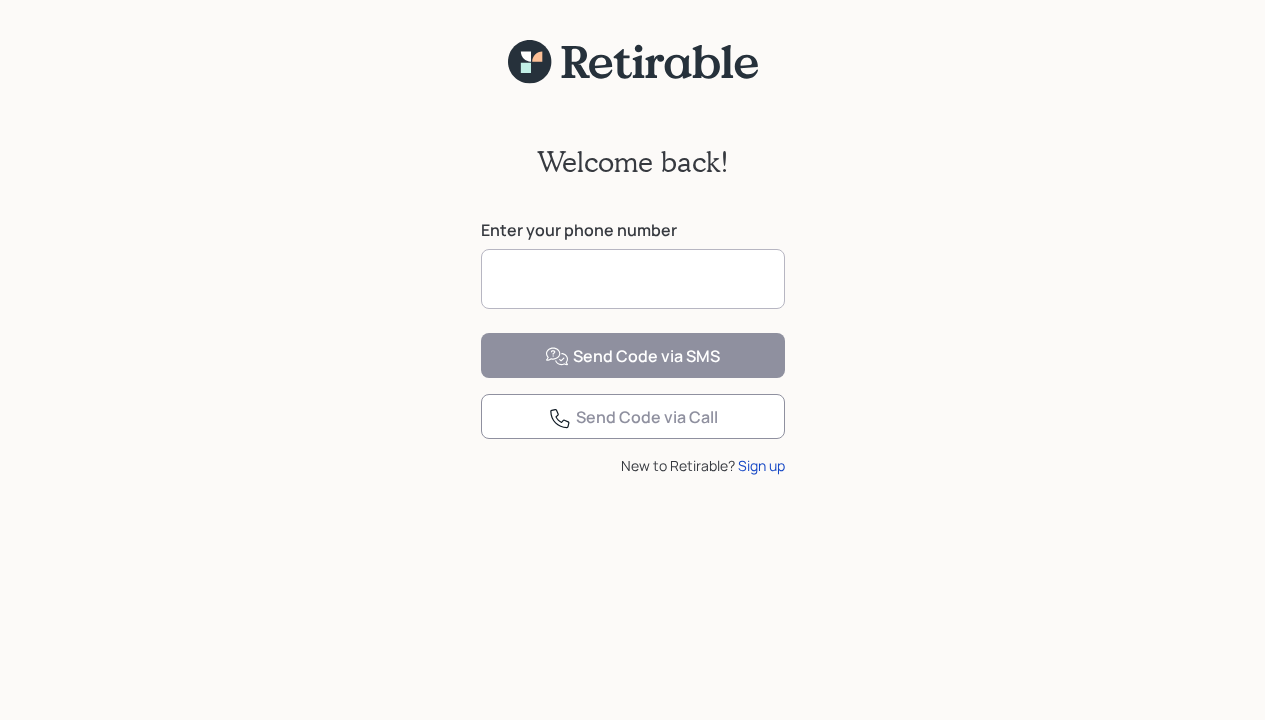 scroll, scrollTop: 0, scrollLeft: 0, axis: both 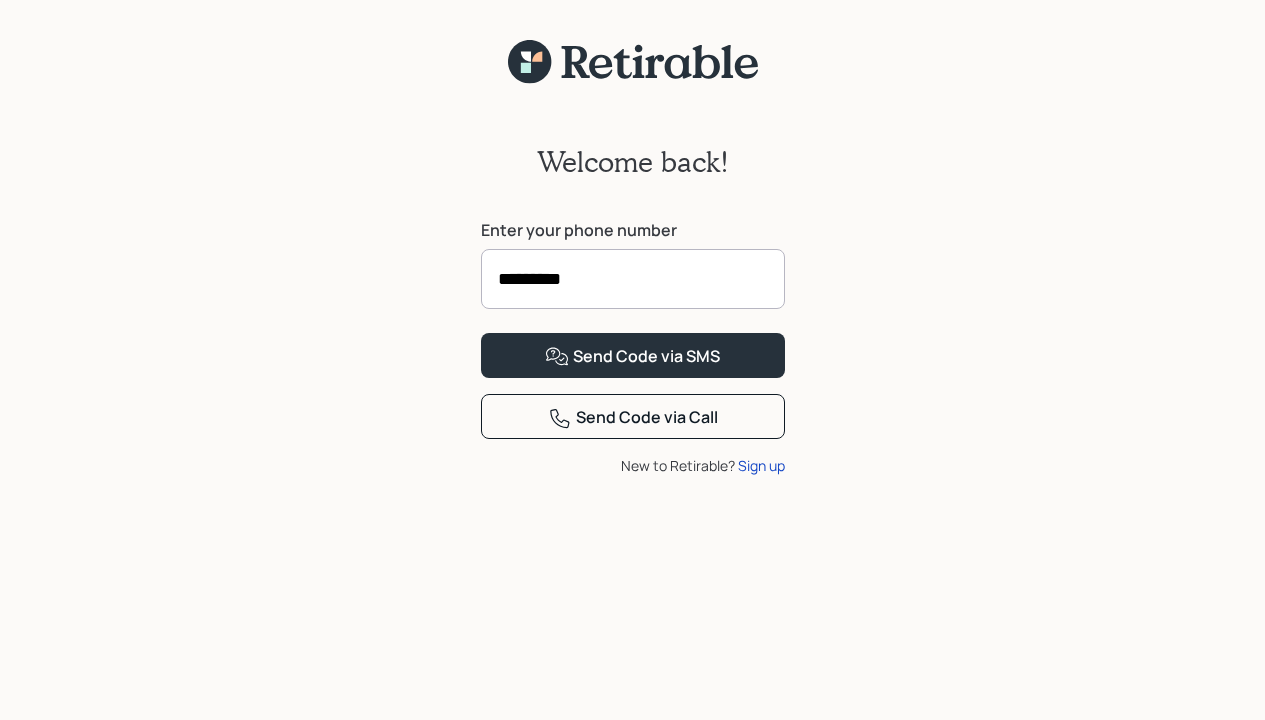 type on "**********" 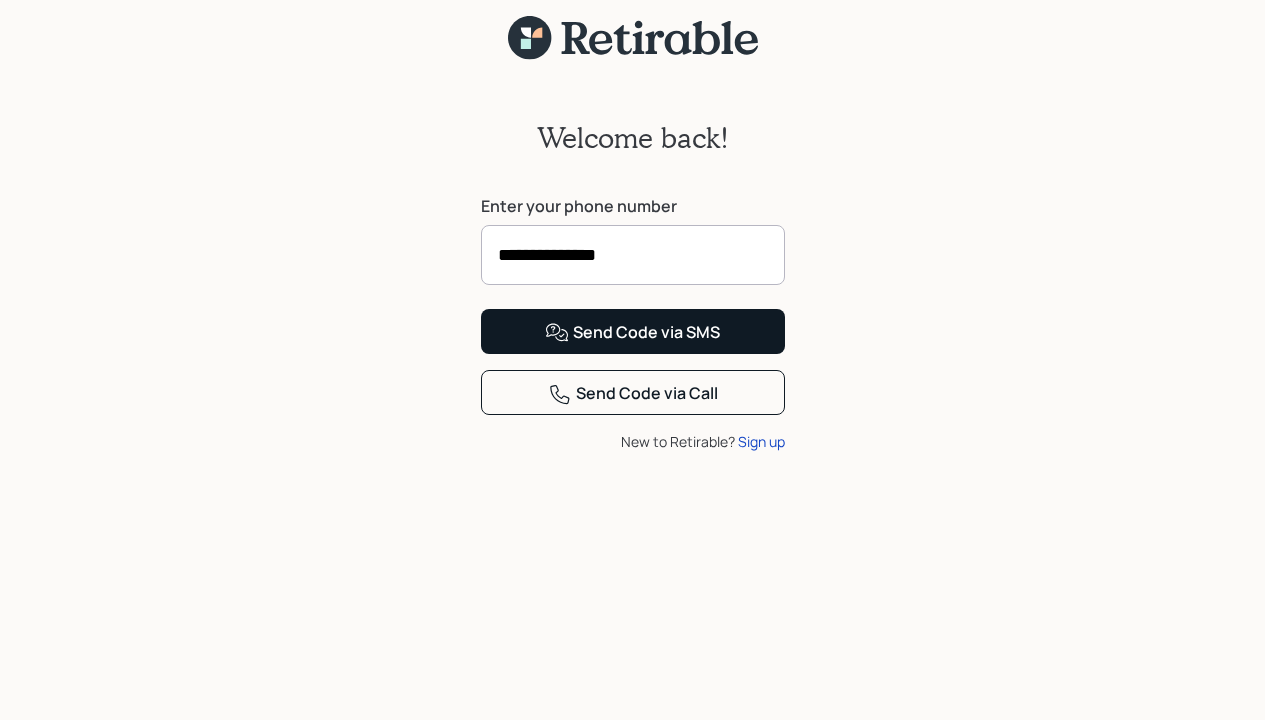 scroll, scrollTop: 27, scrollLeft: 1, axis: both 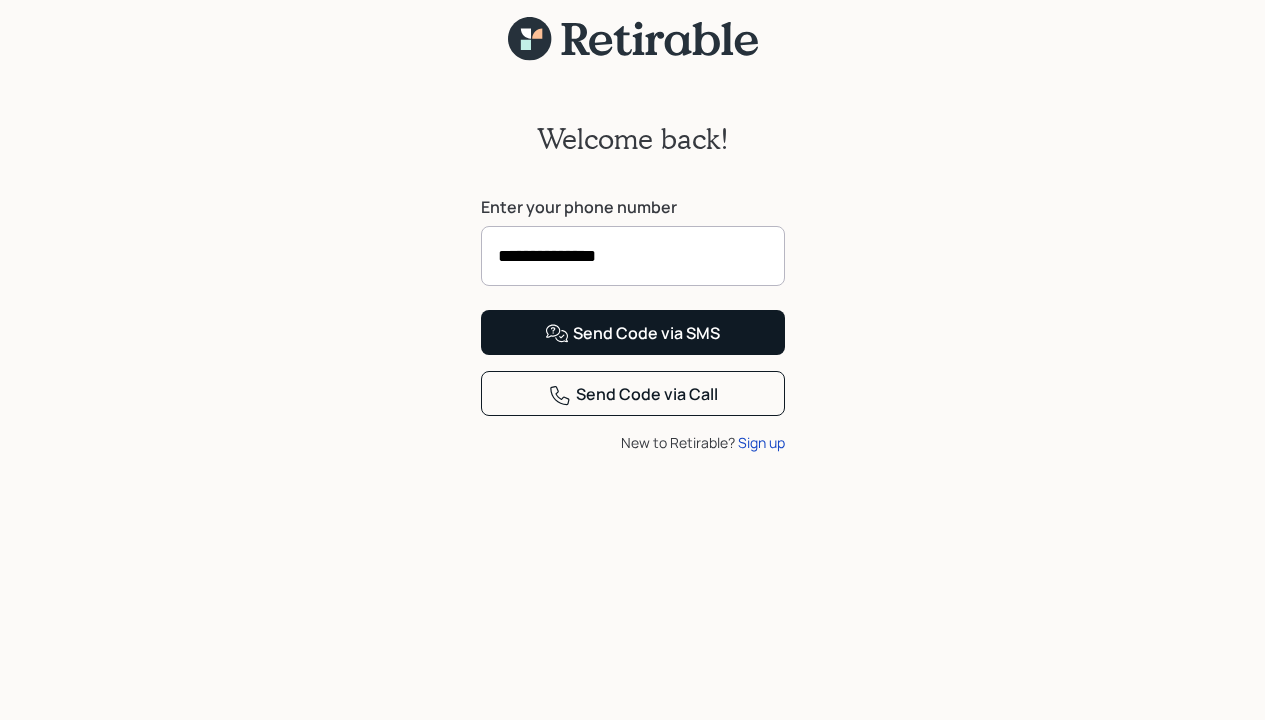 click on "Send Code via SMS" at bounding box center [632, 334] 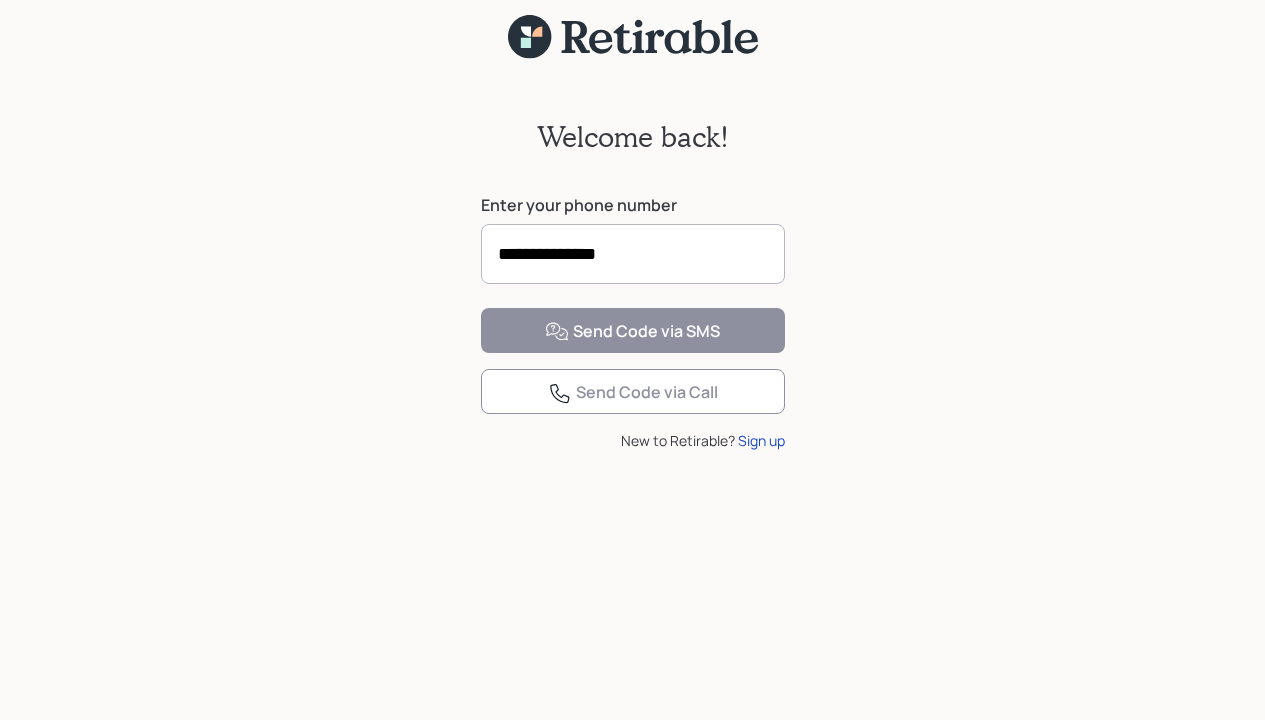 scroll, scrollTop: 25, scrollLeft: 0, axis: vertical 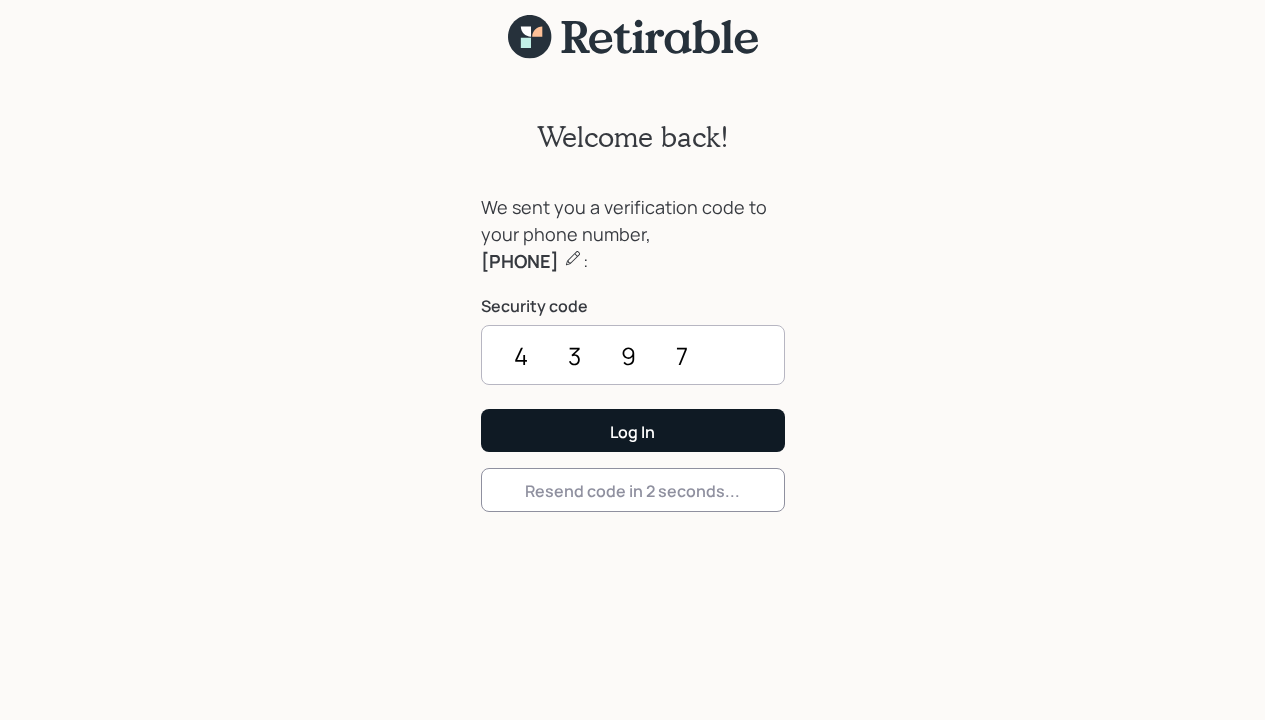 type on "4397" 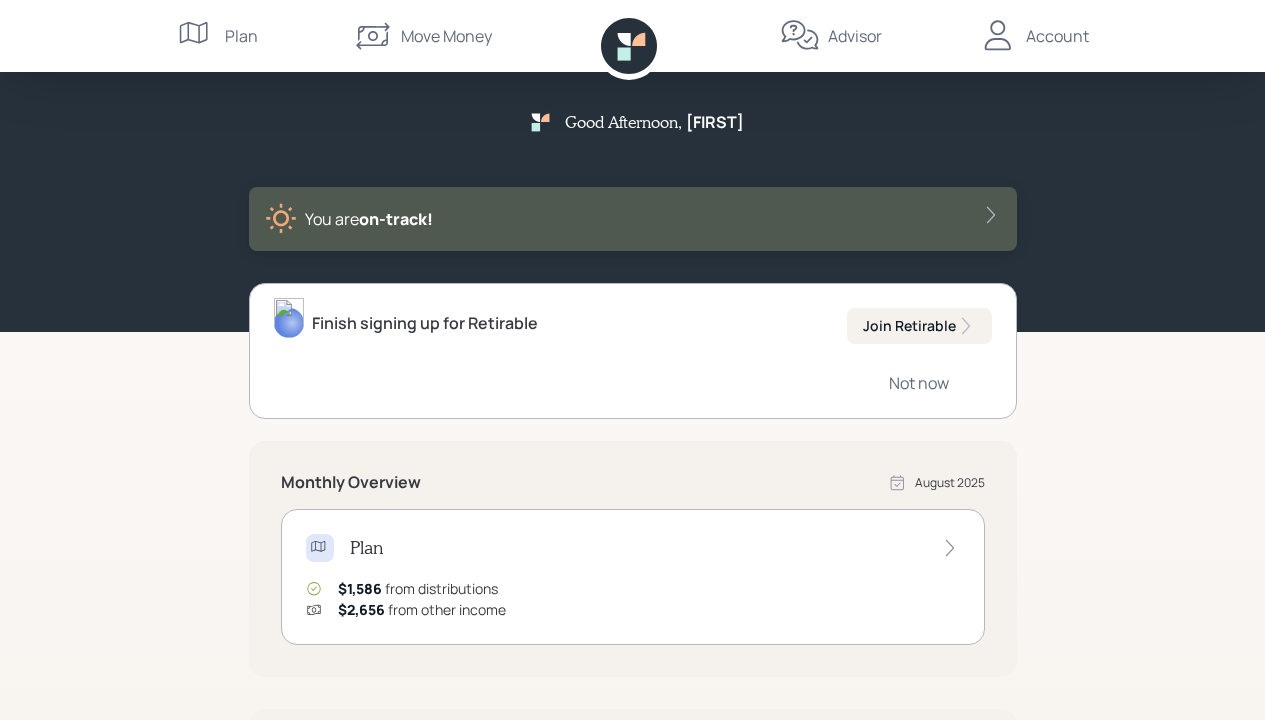 scroll, scrollTop: 0, scrollLeft: 0, axis: both 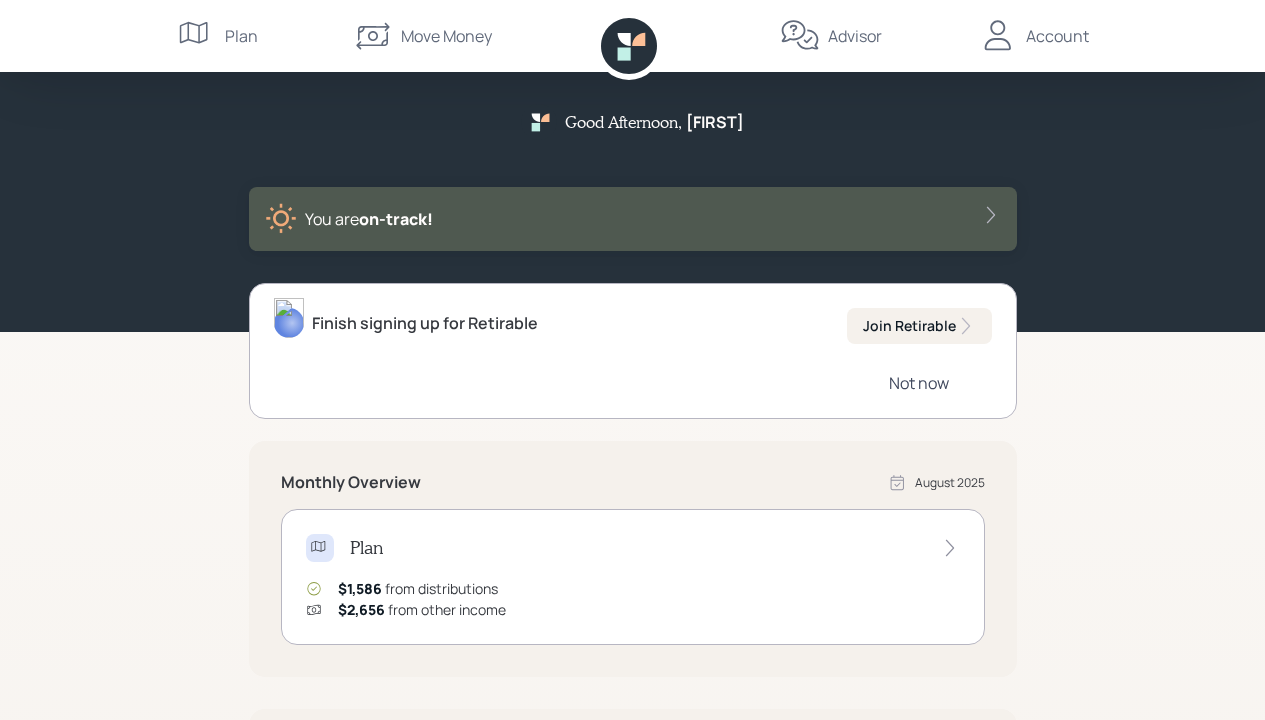 click on "Not now" at bounding box center (919, 383) 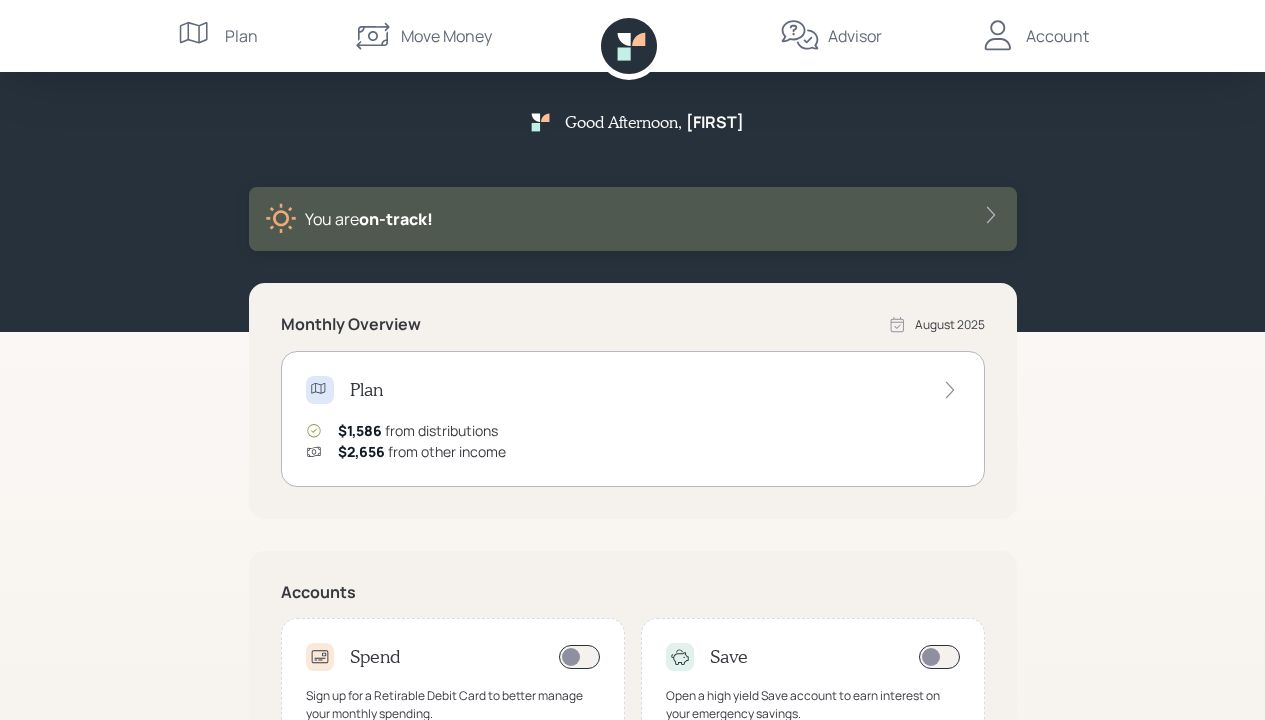 scroll, scrollTop: 0, scrollLeft: 0, axis: both 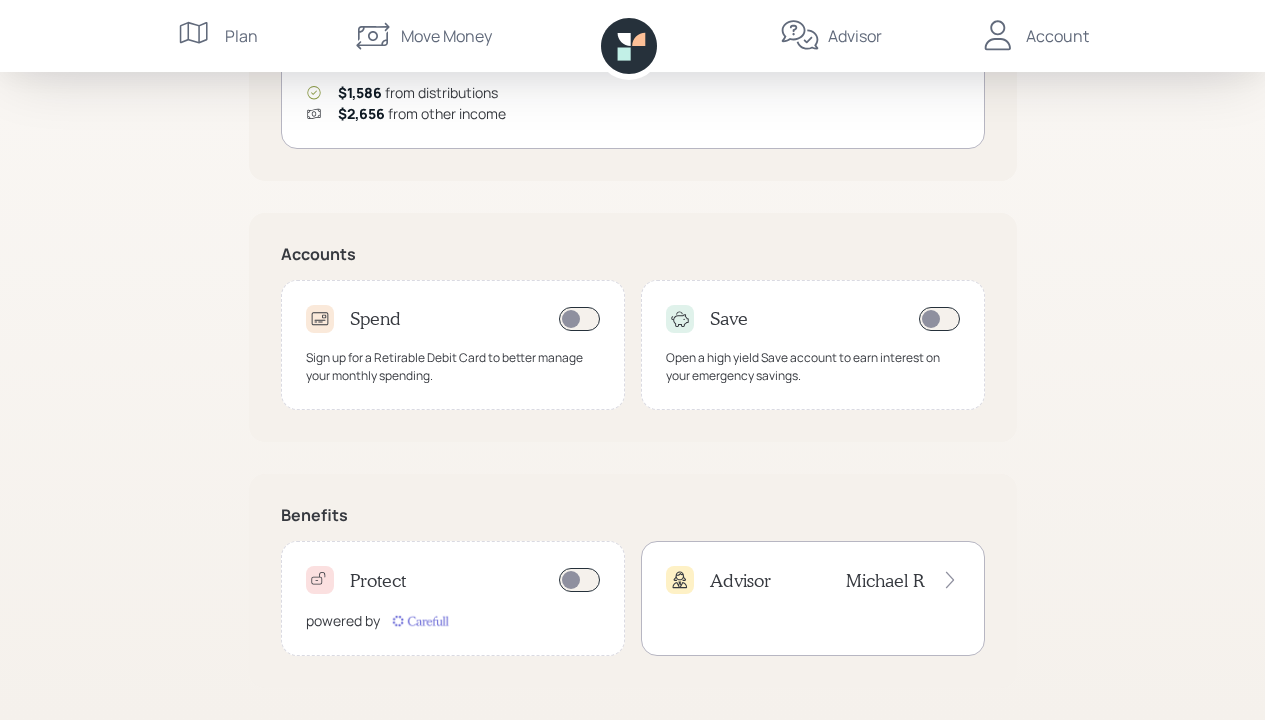 click on "Michael   R" at bounding box center [885, 581] 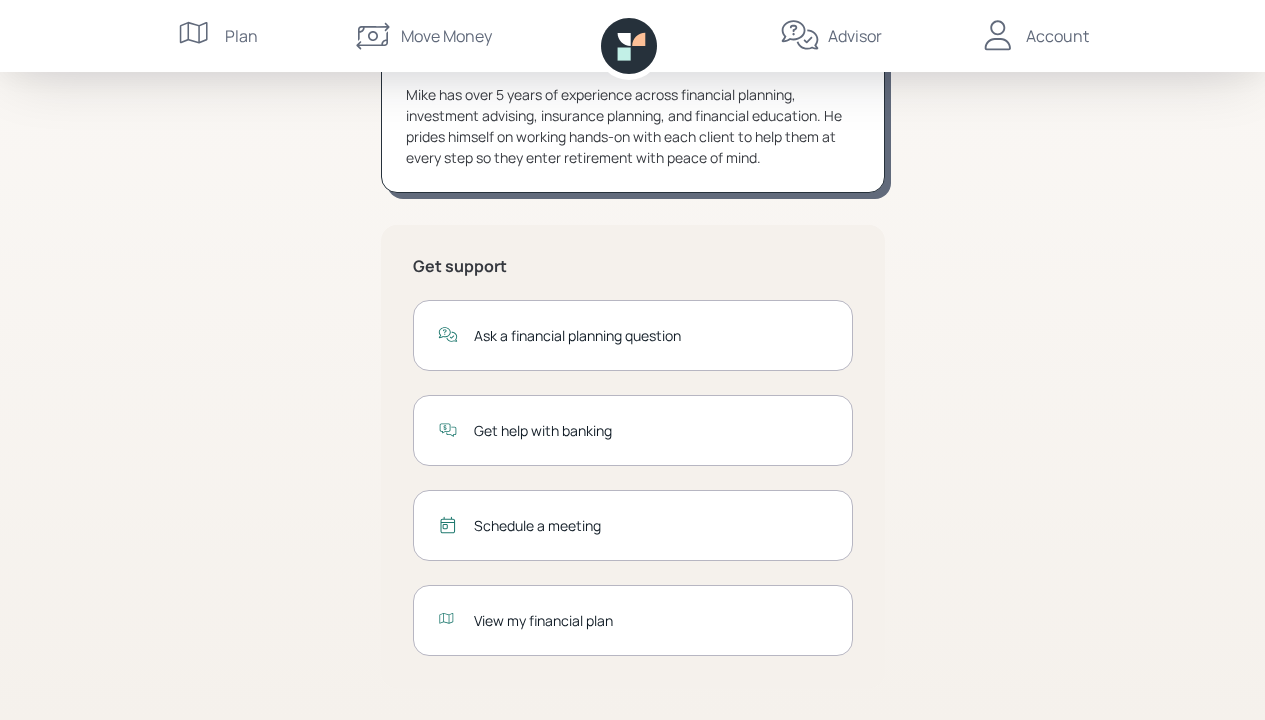 scroll, scrollTop: 256, scrollLeft: 0, axis: vertical 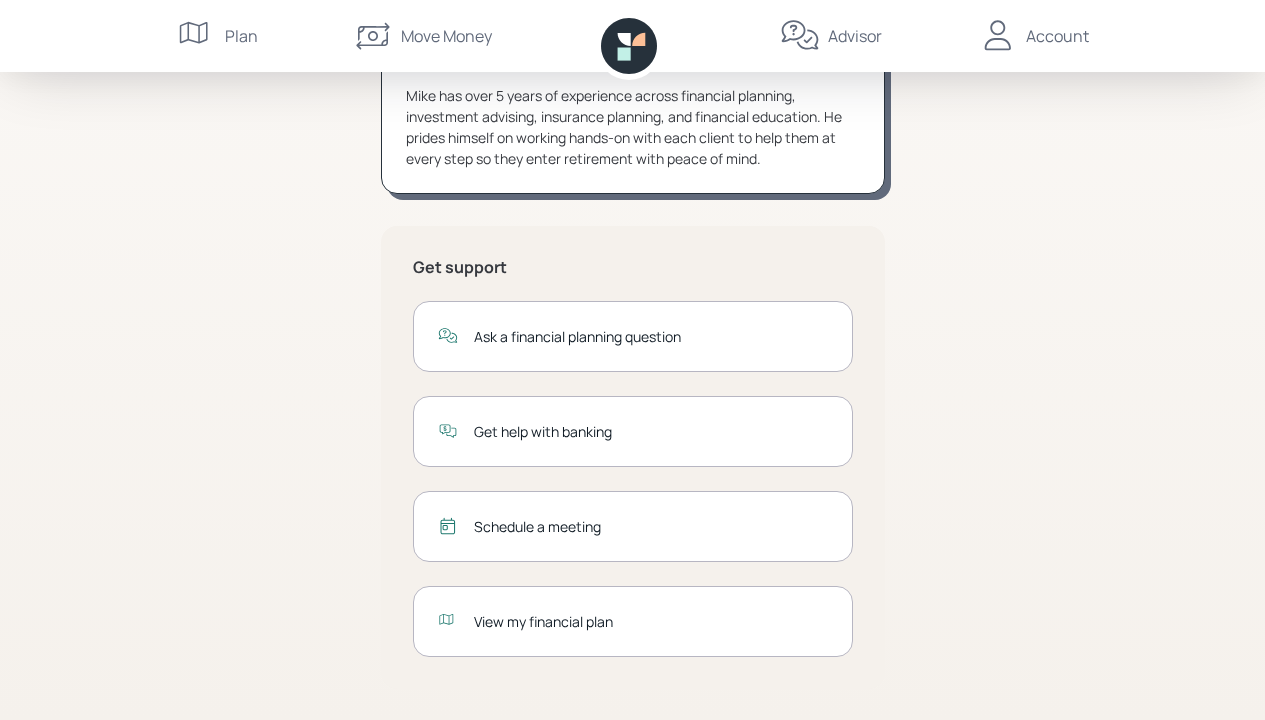 click on "Schedule a meeting" at bounding box center [651, 526] 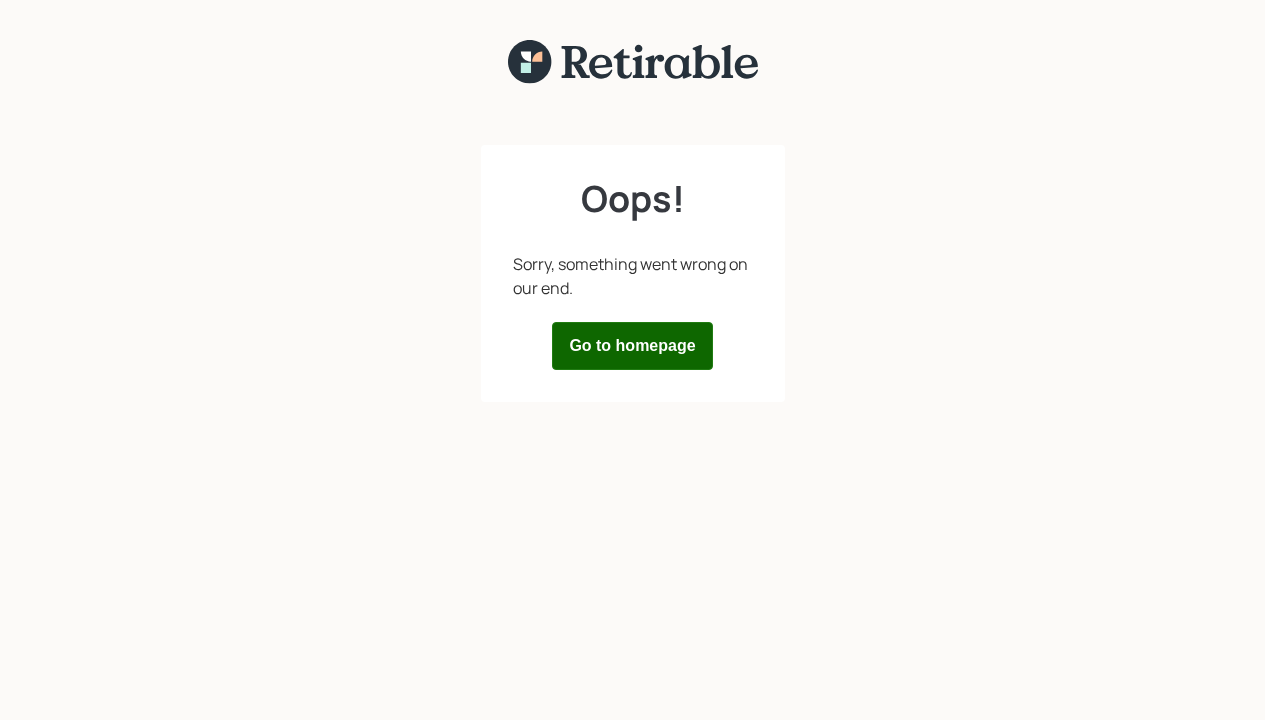 scroll, scrollTop: 0, scrollLeft: 0, axis: both 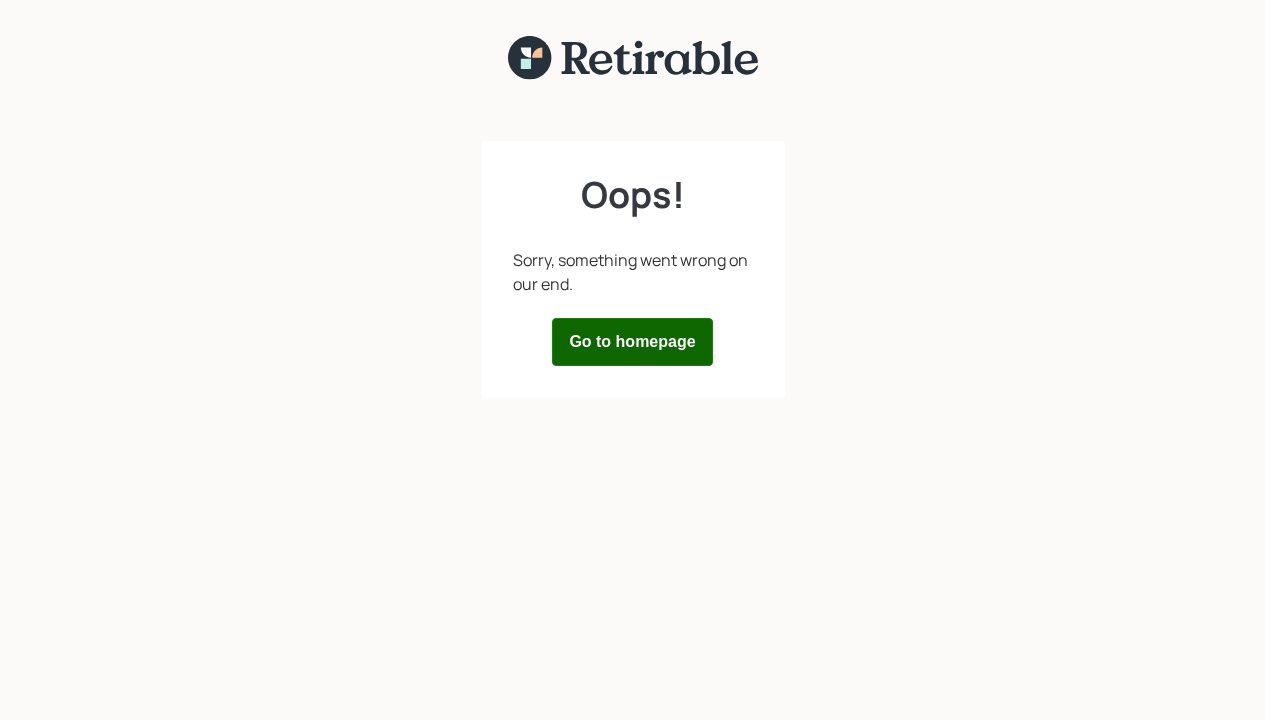 click on "Go to homepage" at bounding box center (632, 342) 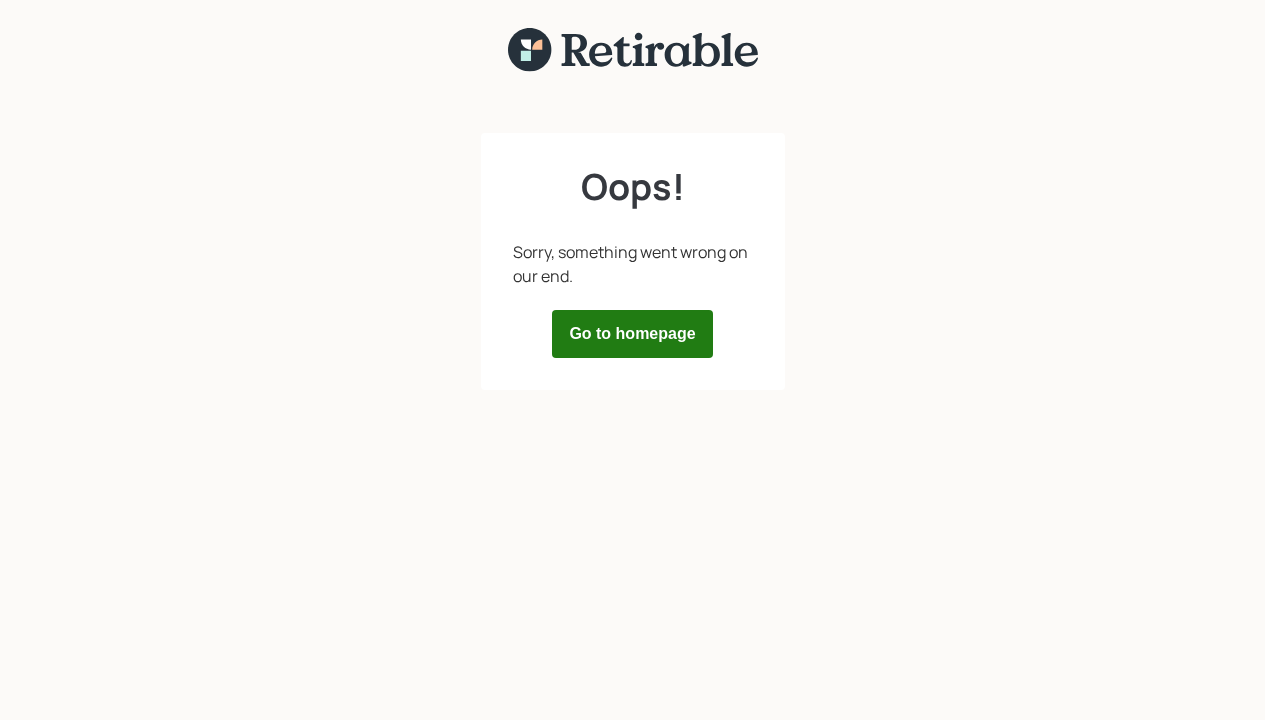 scroll, scrollTop: 12, scrollLeft: 0, axis: vertical 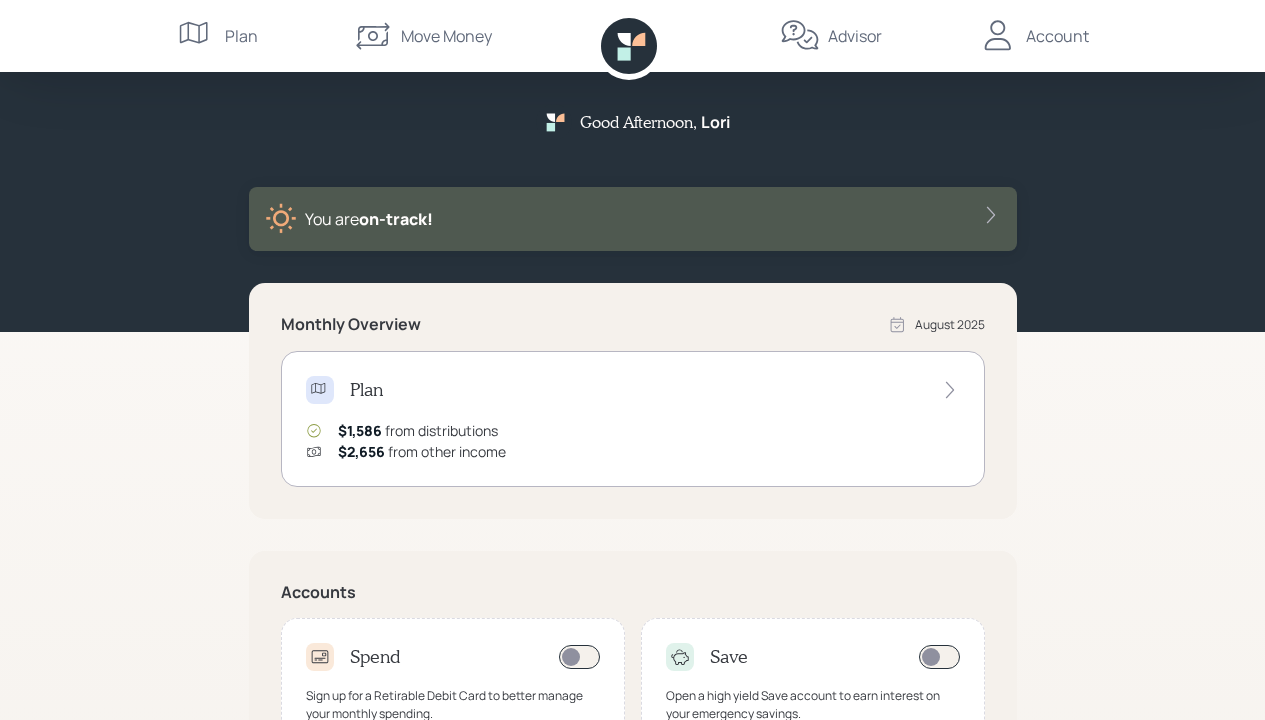 click on "Advisor" at bounding box center [855, 36] 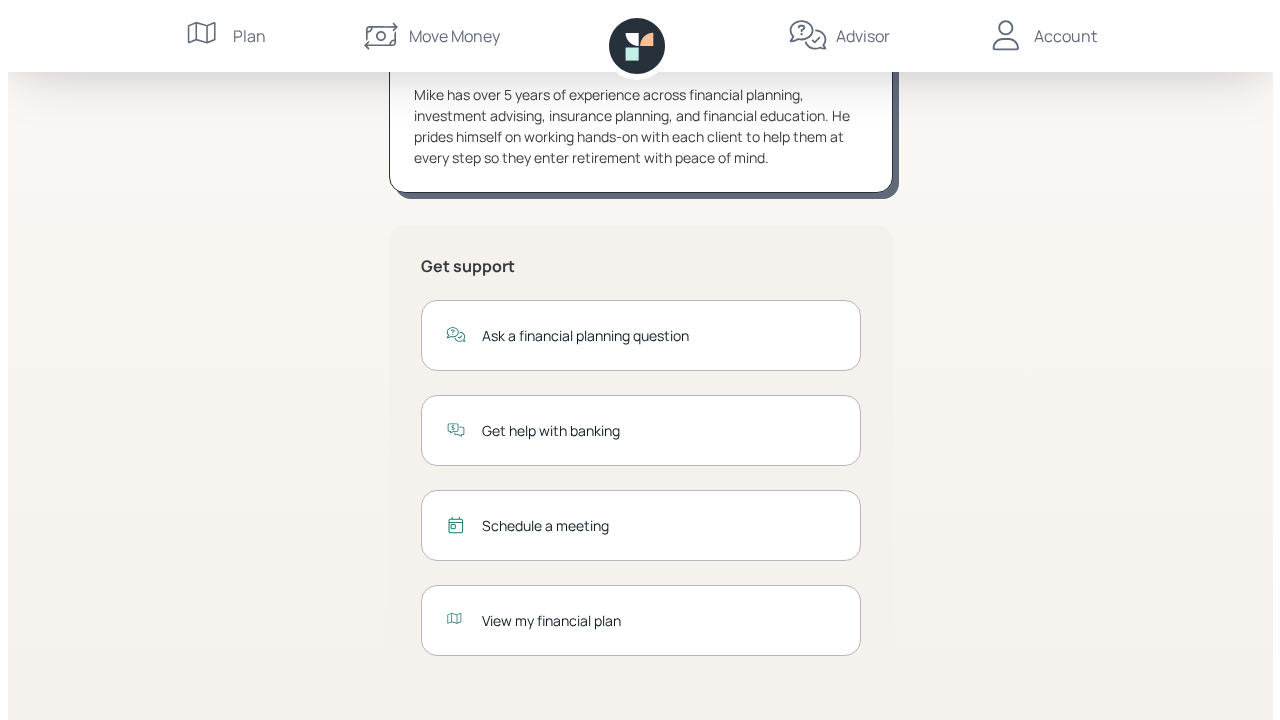 scroll, scrollTop: 256, scrollLeft: 0, axis: vertical 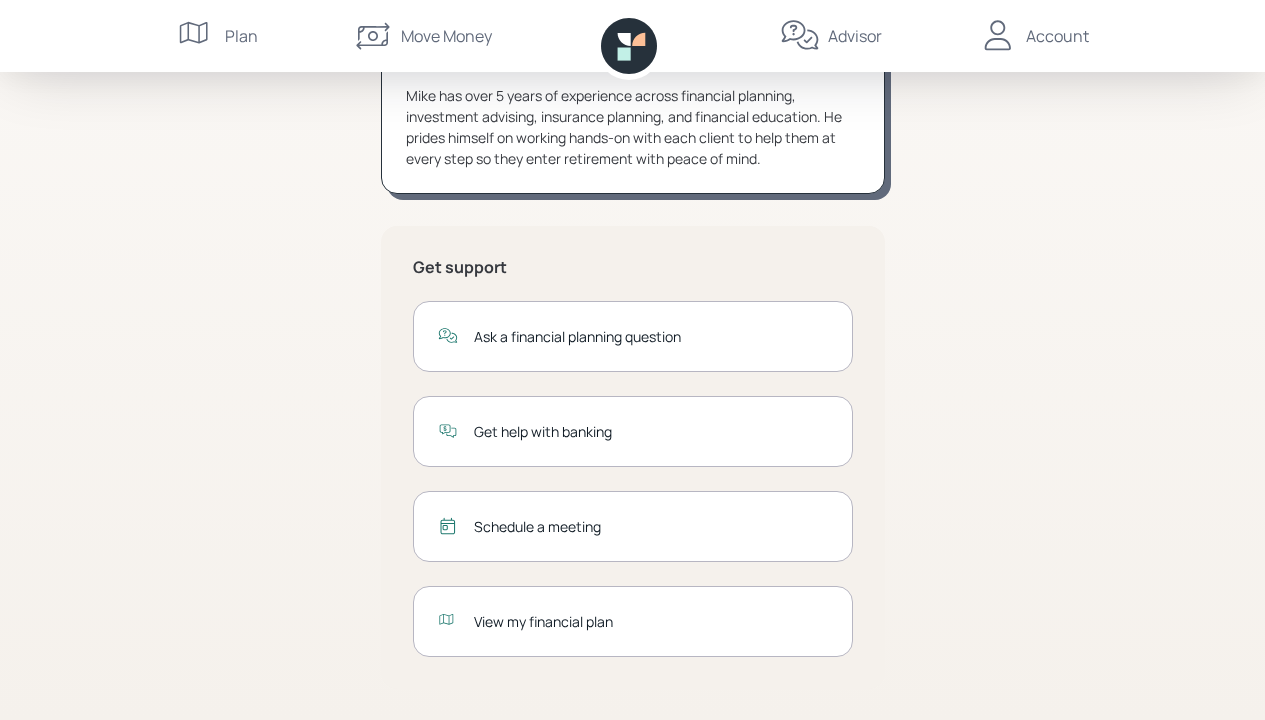 click on "Schedule a meeting" at bounding box center [651, 526] 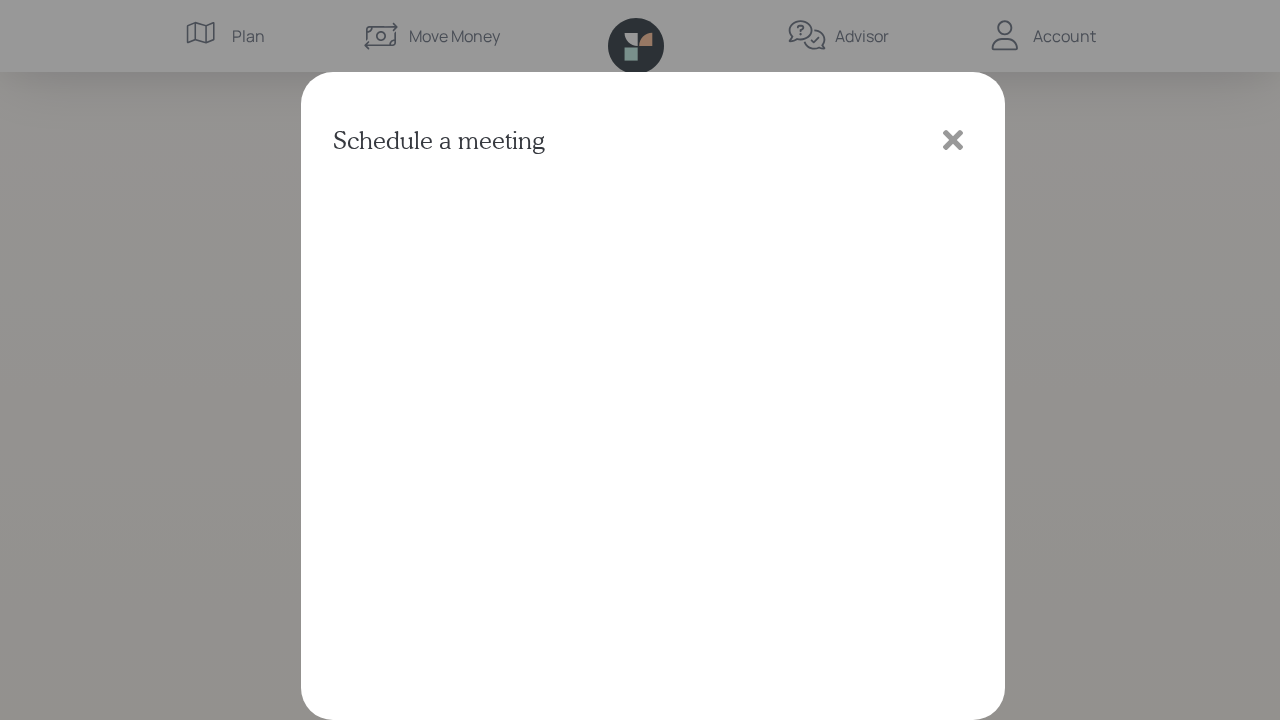 scroll, scrollTop: 117, scrollLeft: 0, axis: vertical 